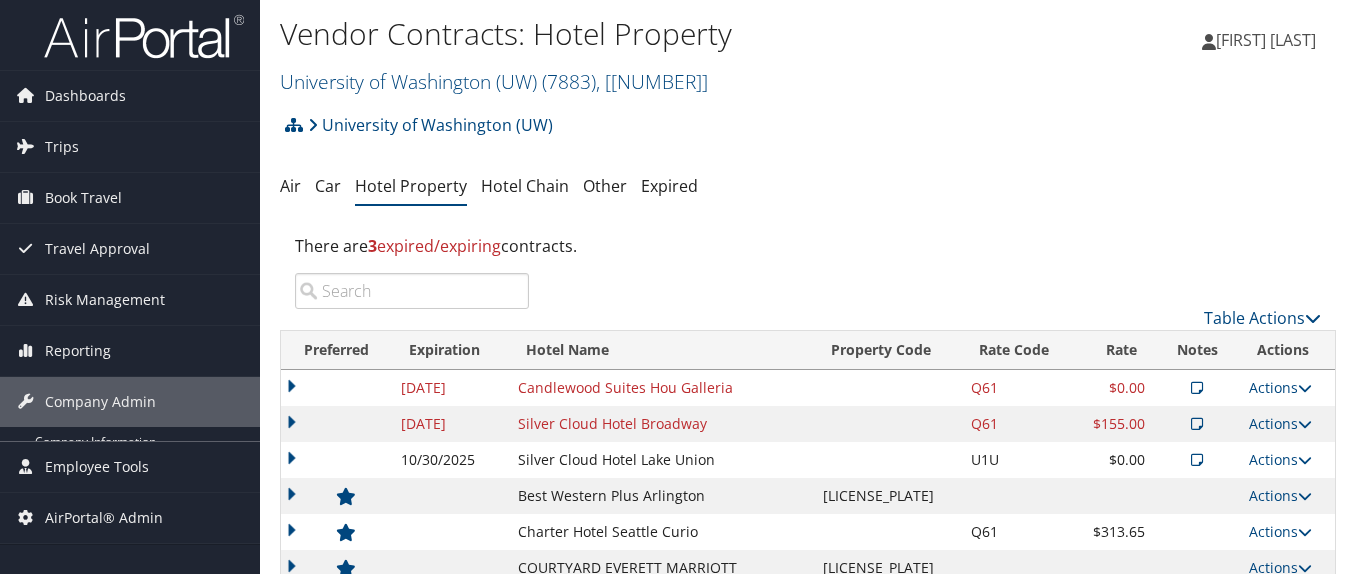 scroll, scrollTop: 0, scrollLeft: 0, axis: both 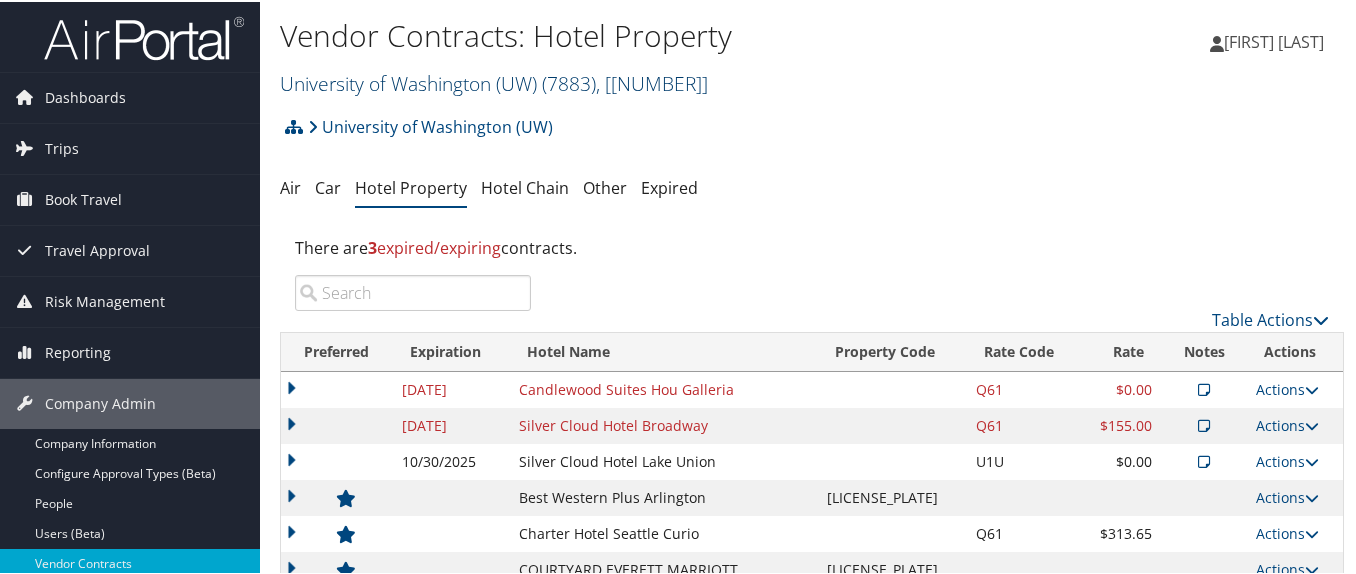 click on "[BRAND] ([ABBREVIATION])  ( [NUMBER] )  , [NUMBER]" at bounding box center (494, 81) 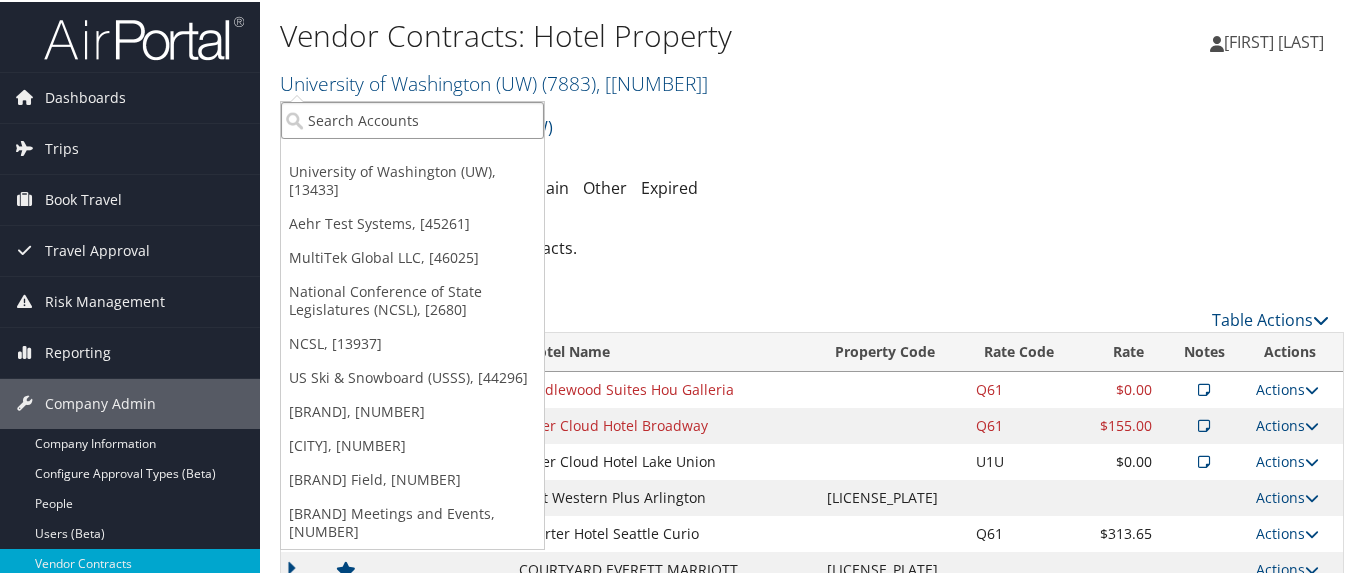 click at bounding box center (412, 118) 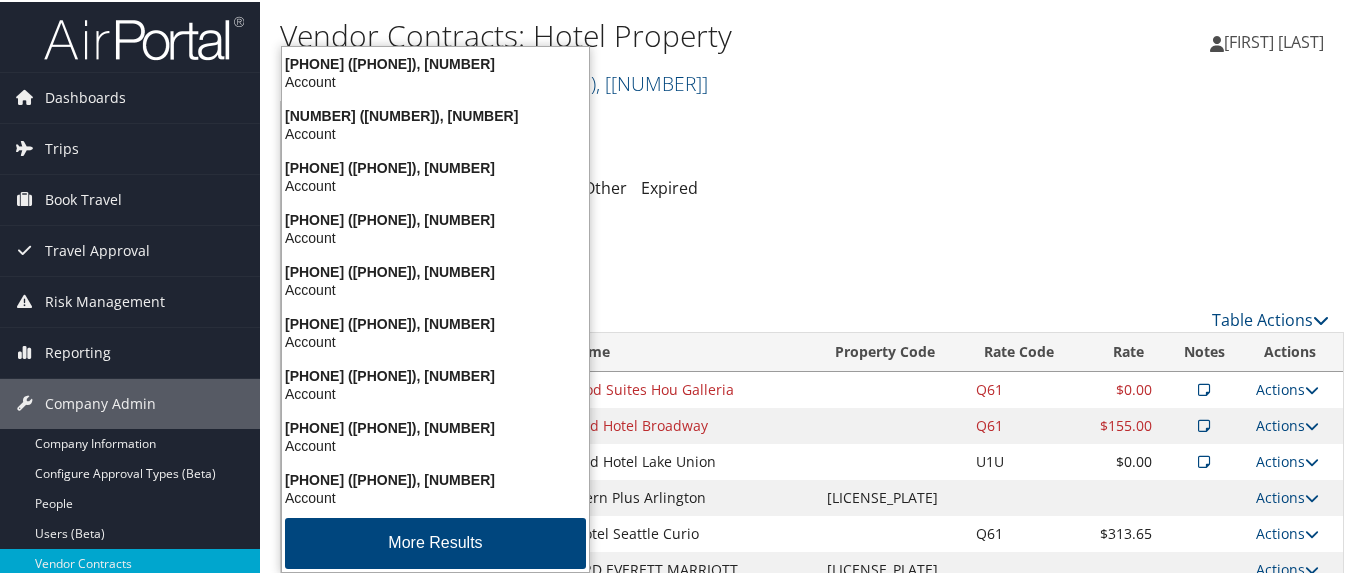 type on "4954" 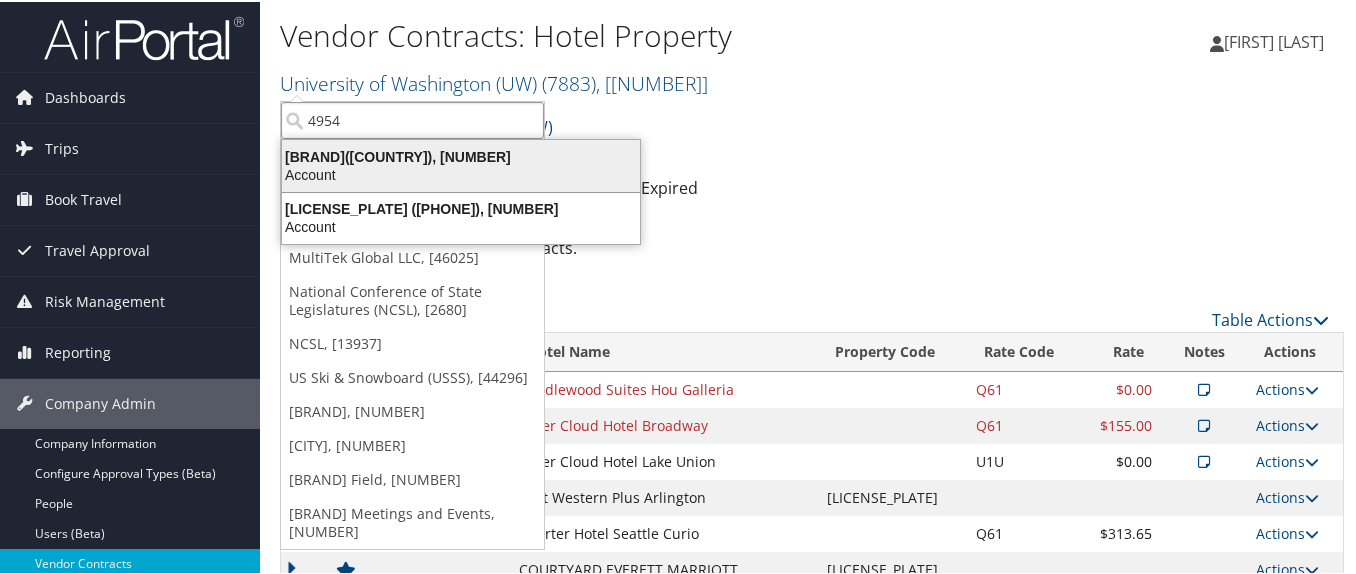 click on "Nielsen Company(US), LLC  (4954), [44802]" at bounding box center (461, 155) 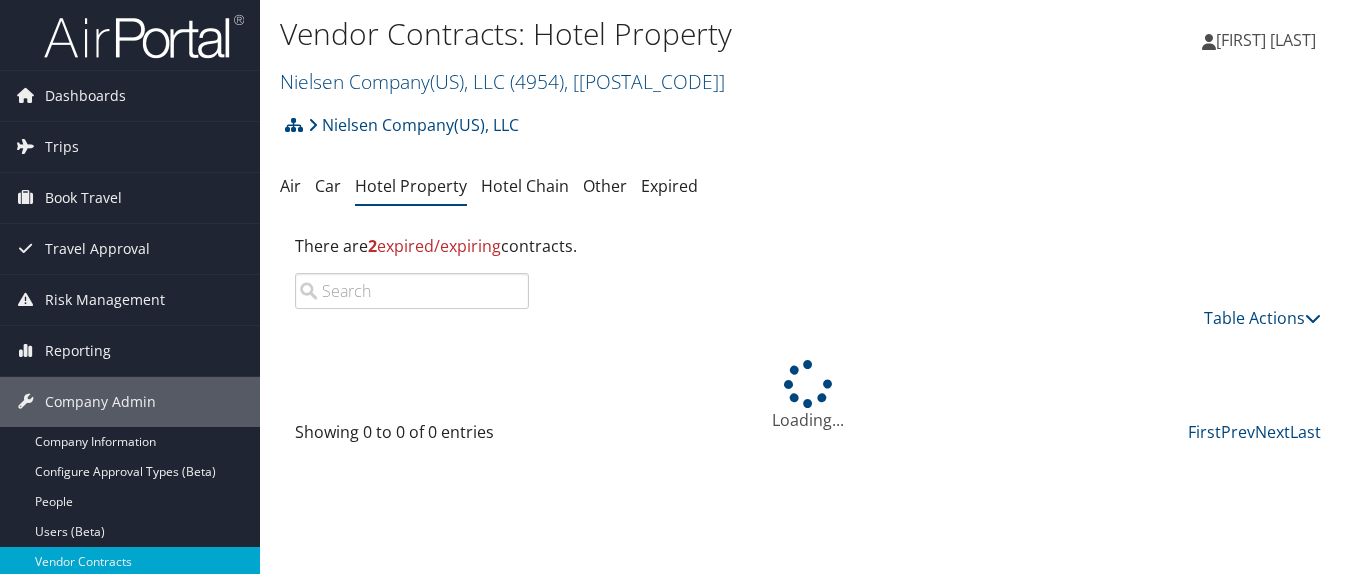 scroll, scrollTop: 0, scrollLeft: 0, axis: both 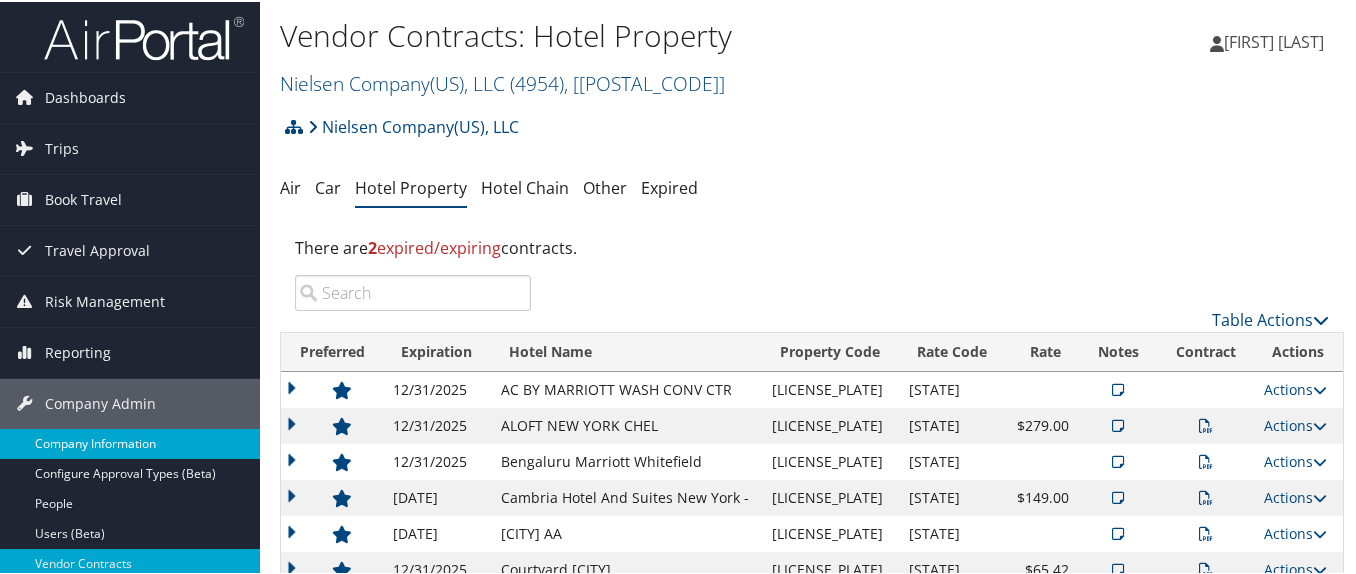 click on "Company Information" at bounding box center (130, 442) 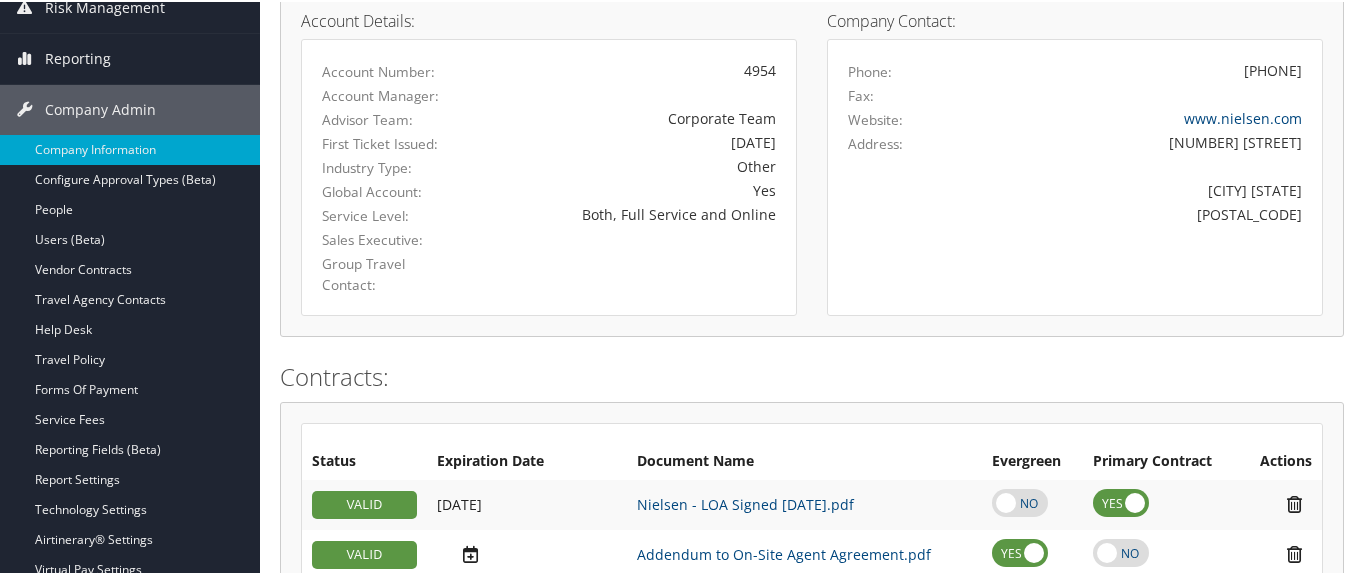 scroll, scrollTop: 0, scrollLeft: 0, axis: both 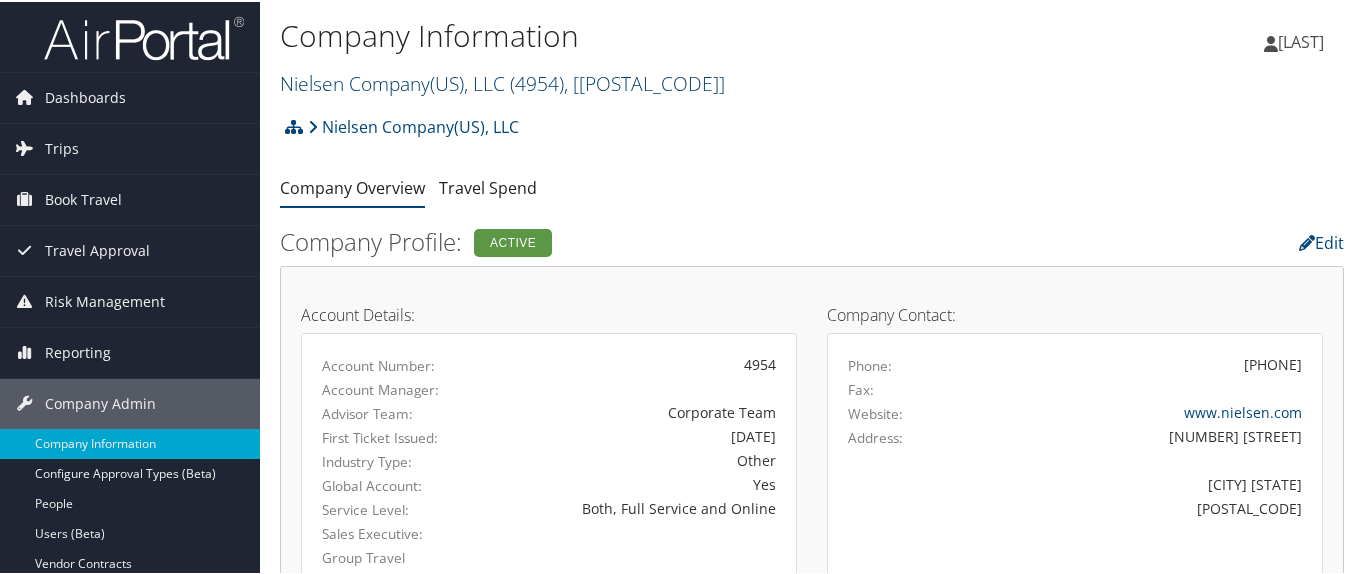click on "[COMPANY_NAME] ([NUMBER]), [POSTAL_CODE]" at bounding box center [502, 81] 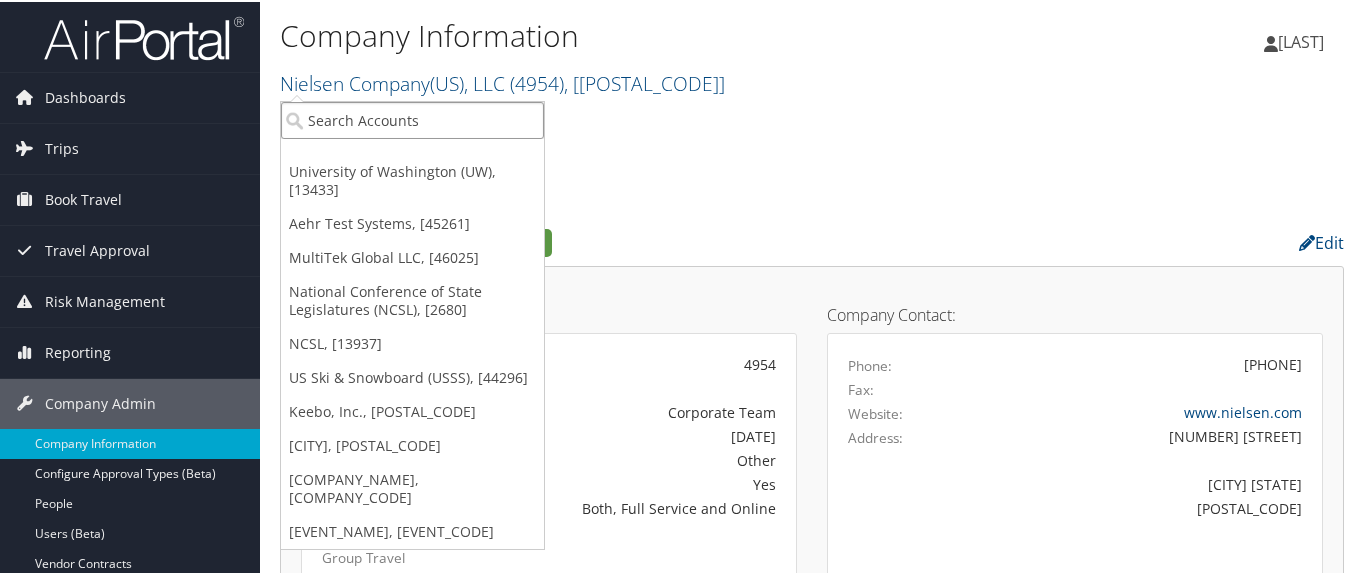 click at bounding box center [412, 118] 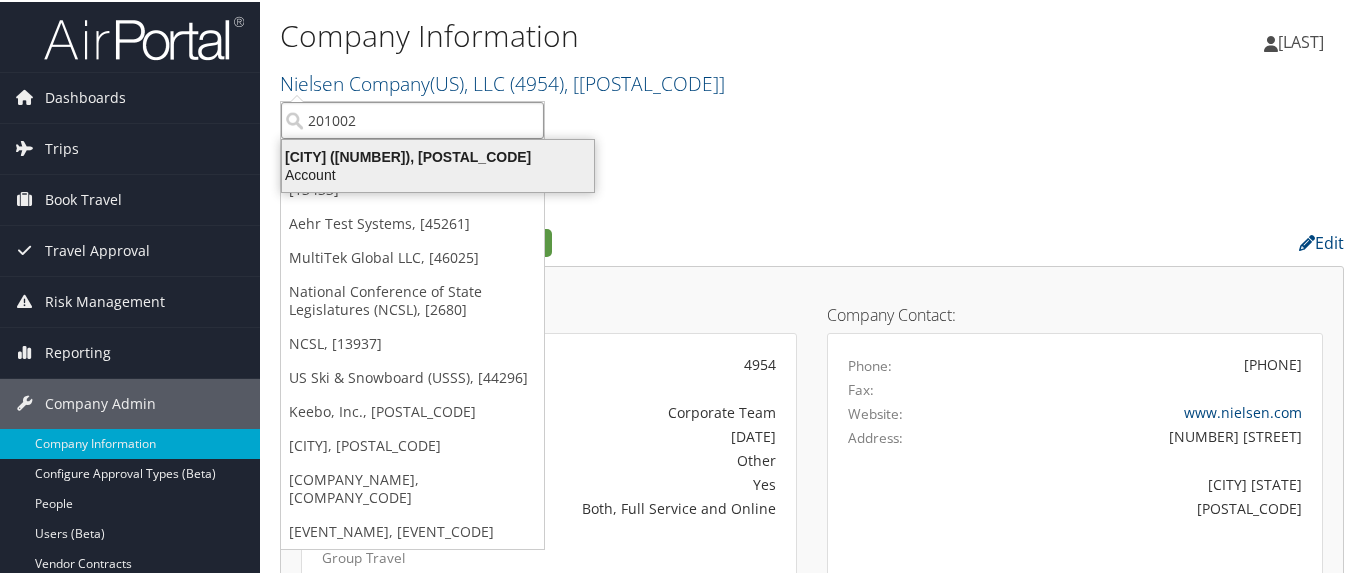 click on "Colgate University (201002), [27827]" at bounding box center (438, 155) 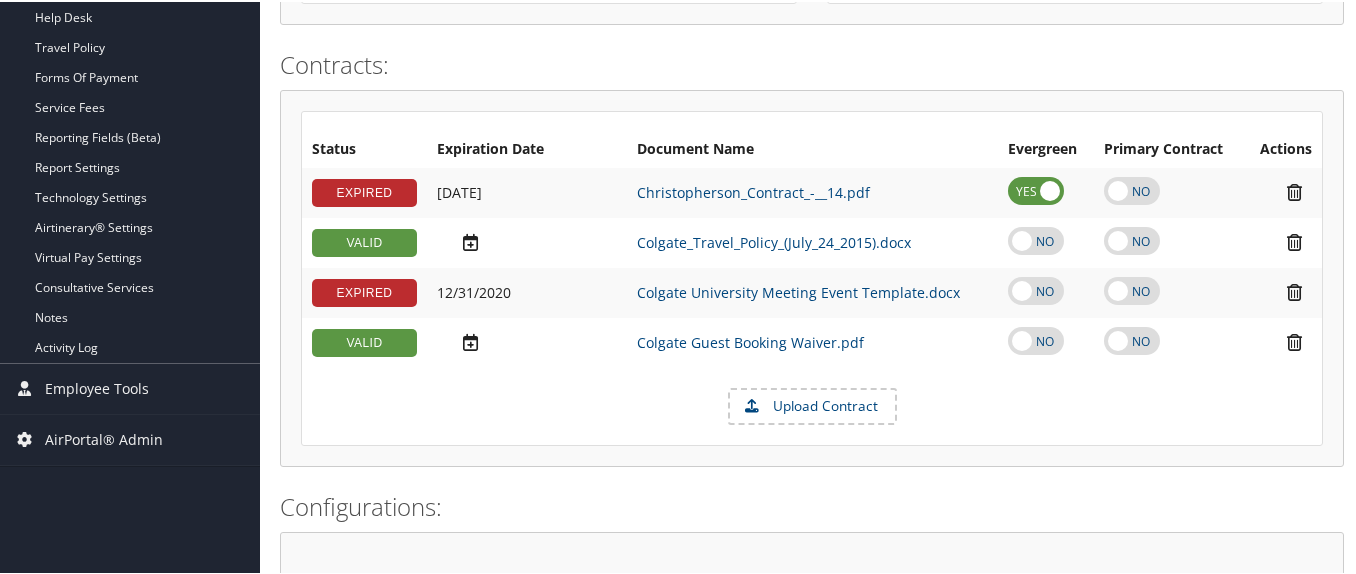 scroll, scrollTop: 600, scrollLeft: 0, axis: vertical 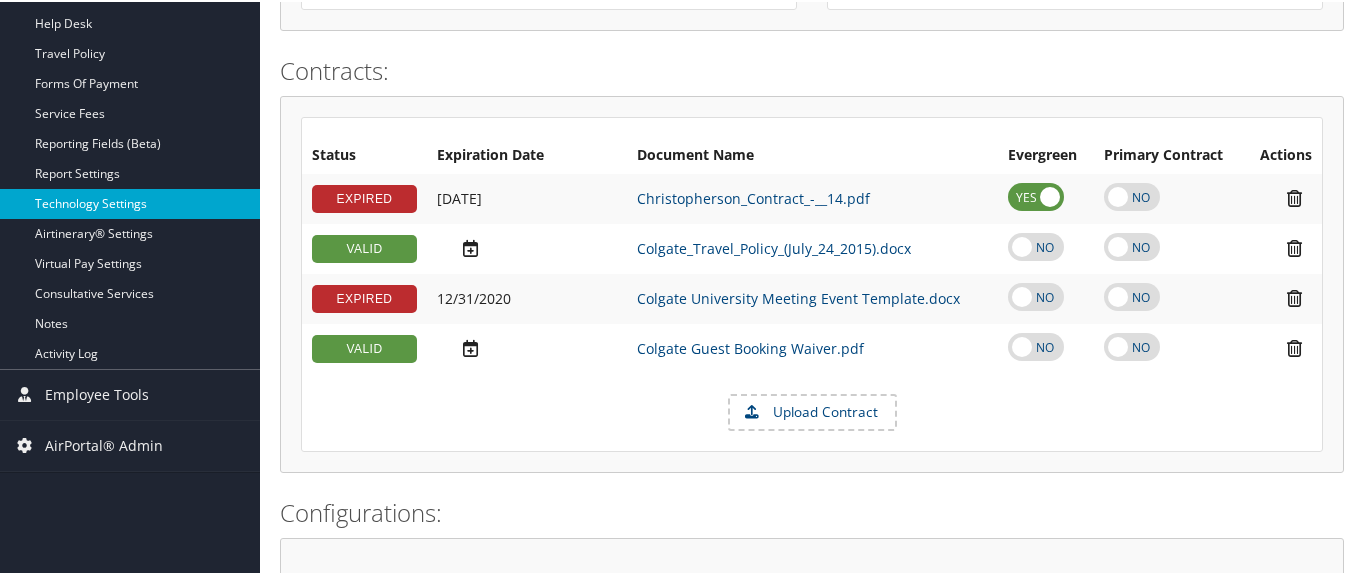 click on "Technology Settings" at bounding box center [130, 202] 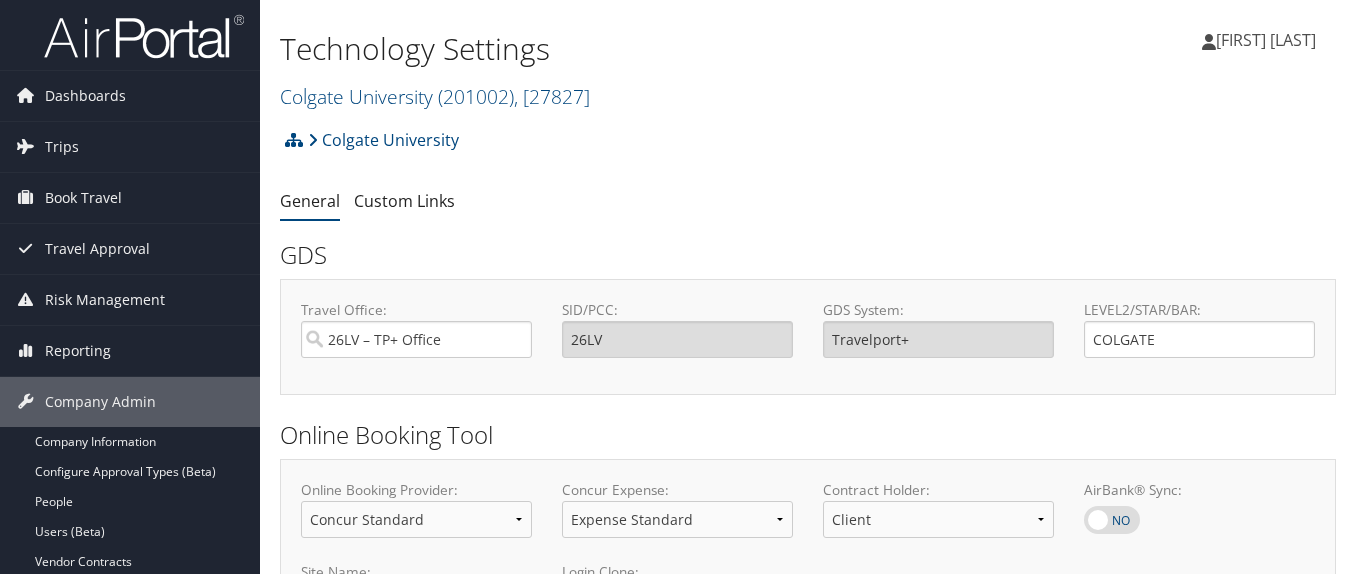 scroll, scrollTop: 0, scrollLeft: 0, axis: both 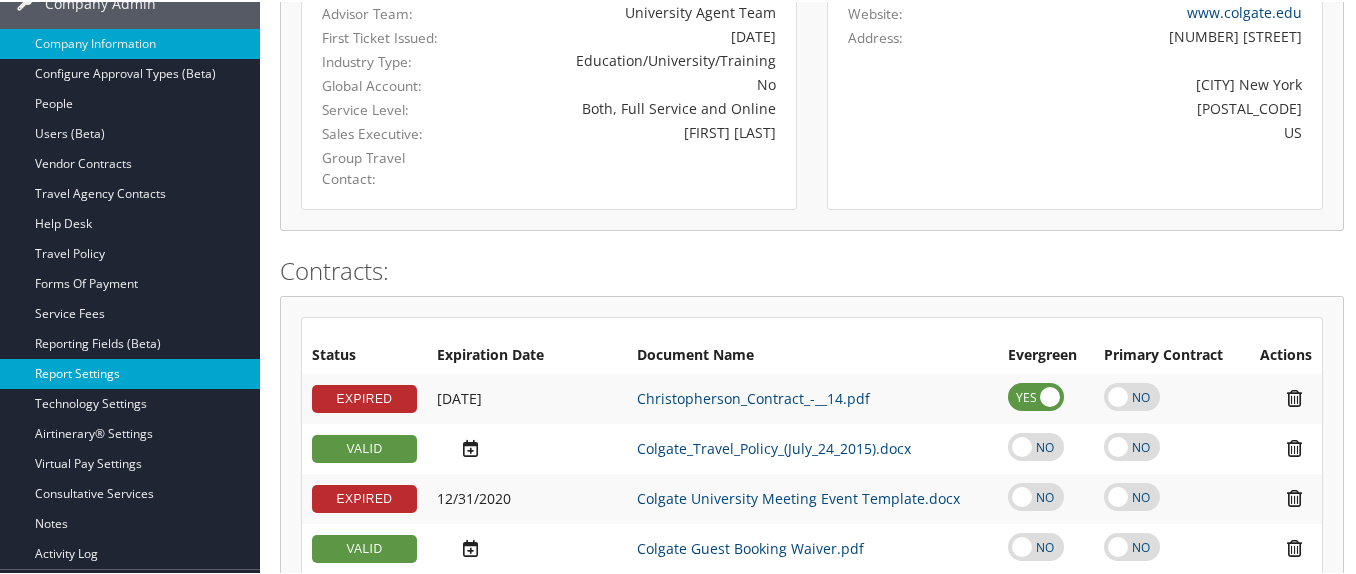 click on "Report Settings" at bounding box center [130, 372] 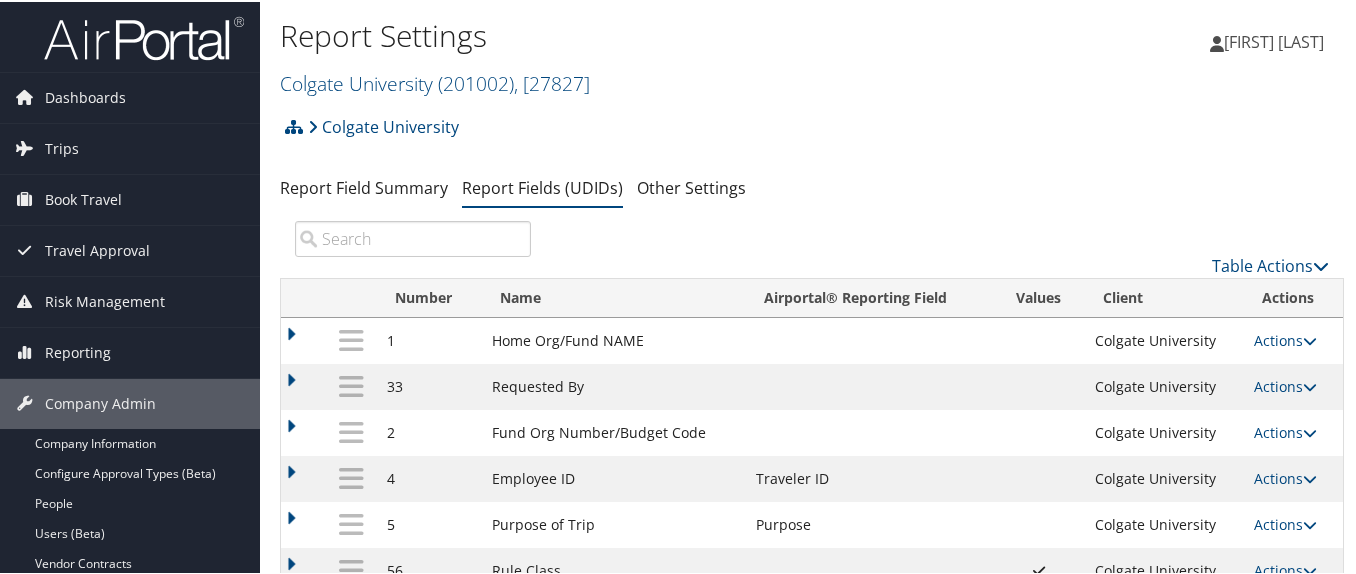 scroll, scrollTop: 100, scrollLeft: 0, axis: vertical 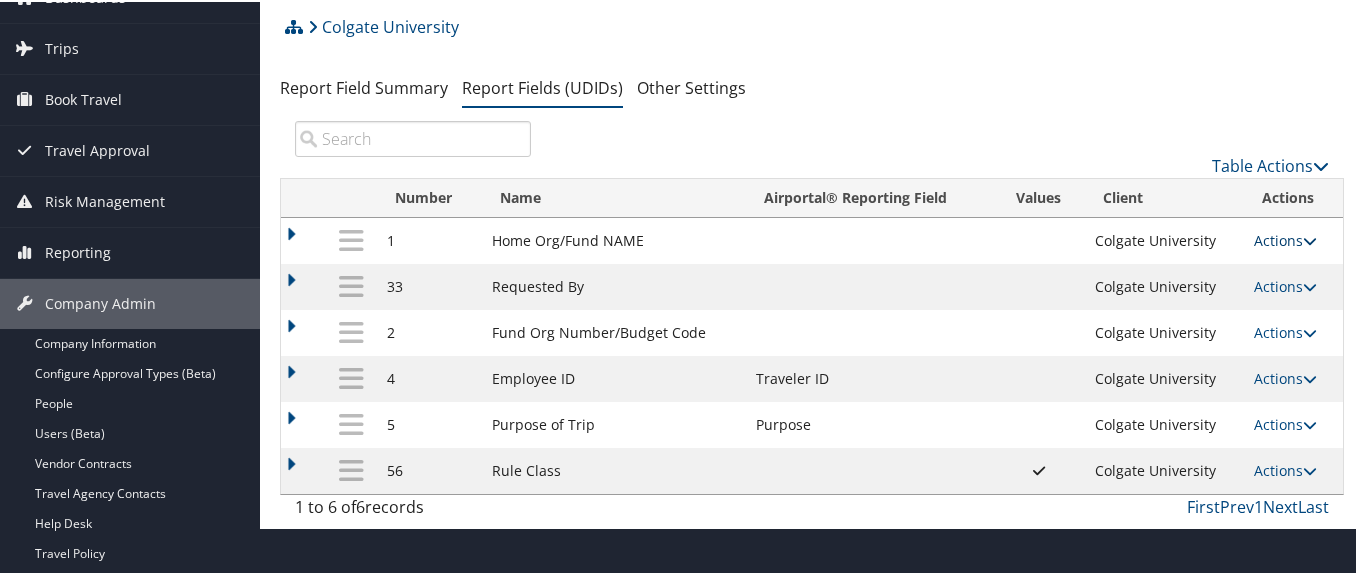 click on "Actions" at bounding box center (1285, 238) 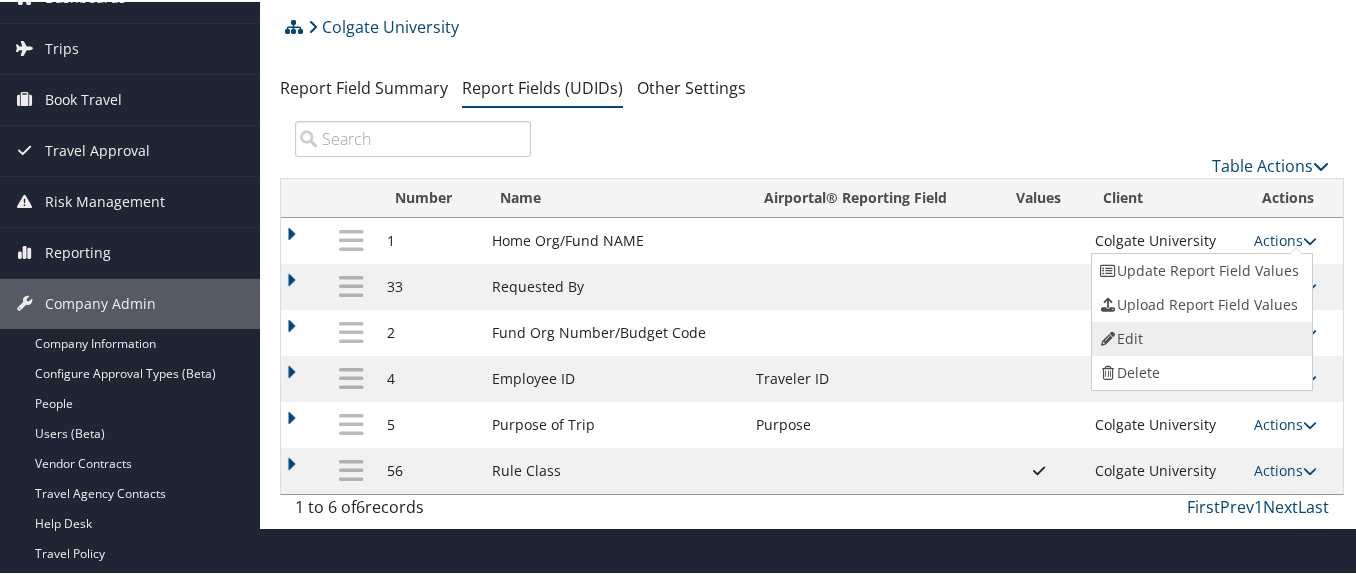 click on "Edit" at bounding box center (1200, 337) 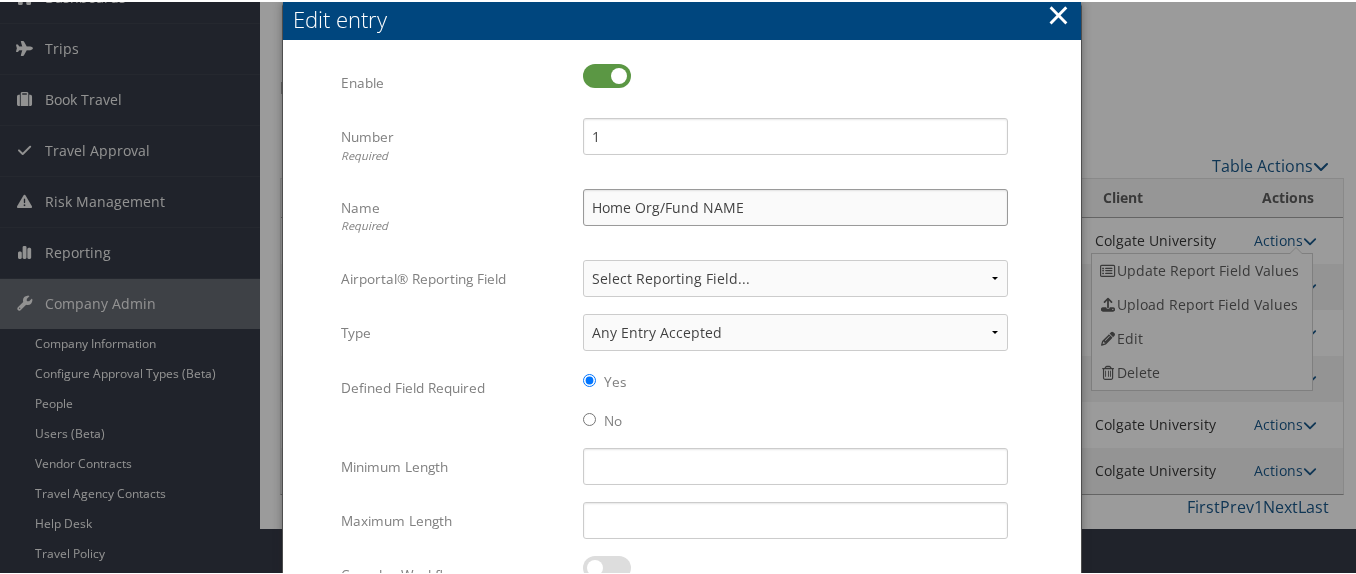 drag, startPoint x: 760, startPoint y: 201, endPoint x: 564, endPoint y: 219, distance: 196.8248 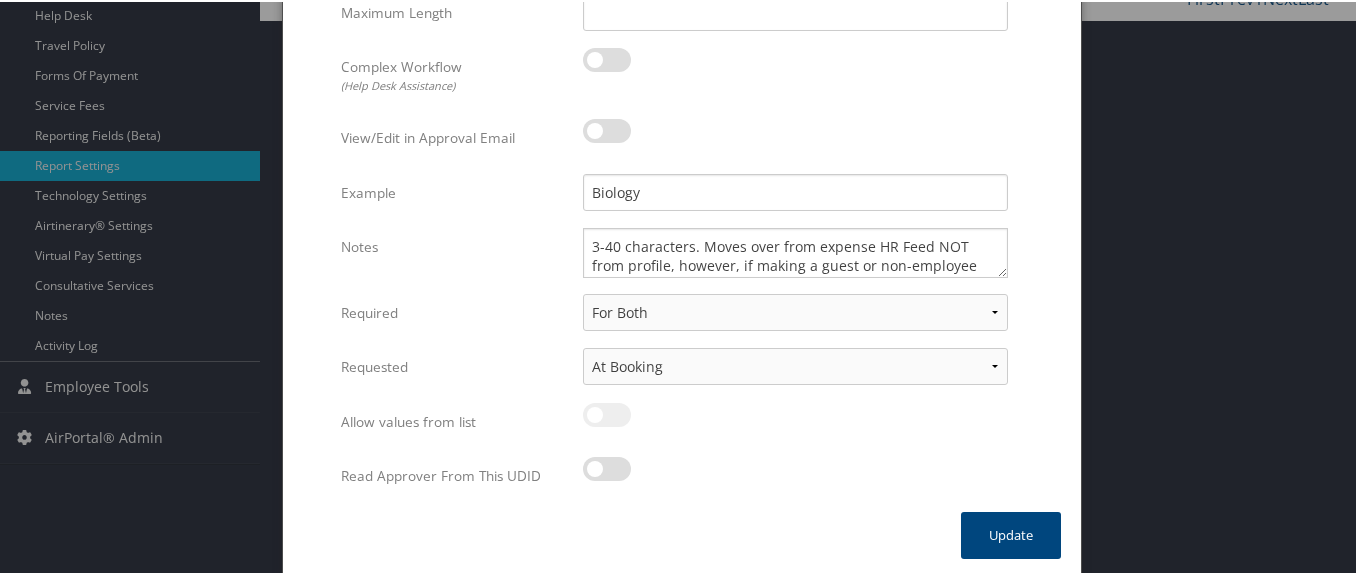 scroll, scrollTop: 612, scrollLeft: 0, axis: vertical 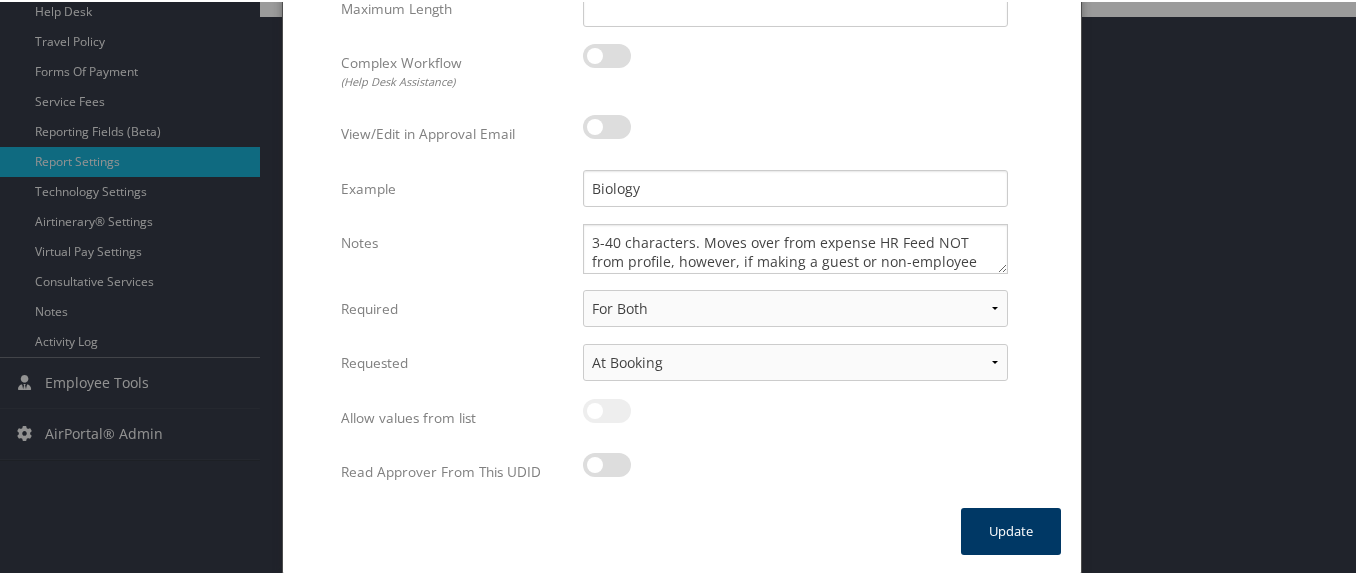 type on "Department" 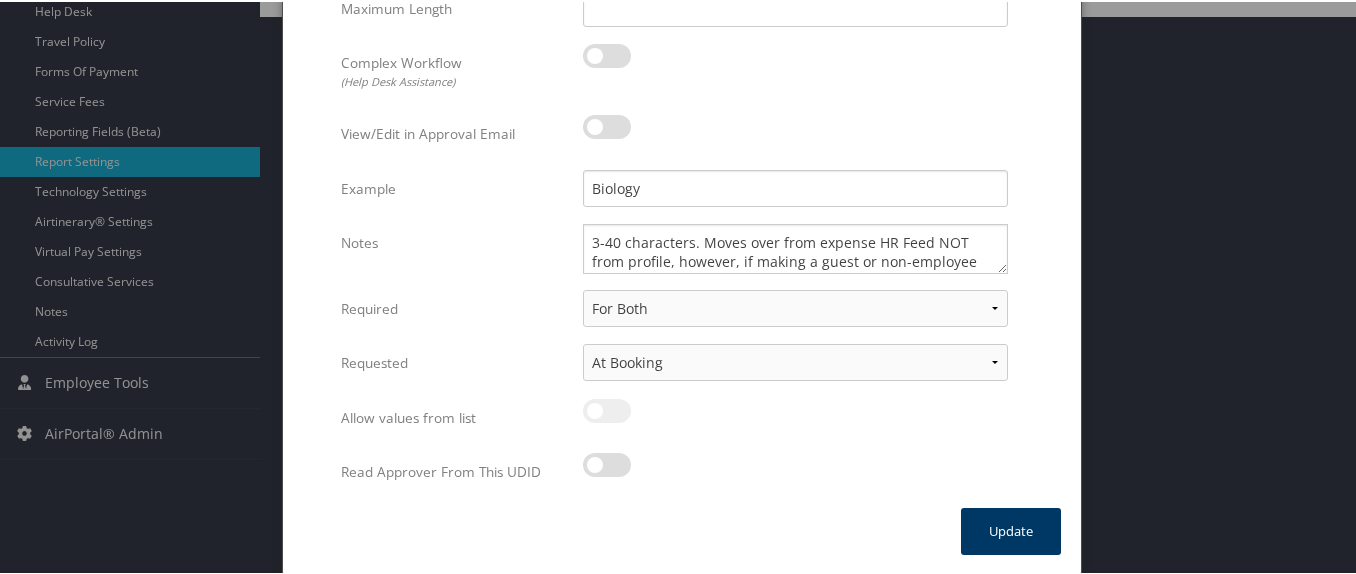 click on "Update" at bounding box center [1011, 529] 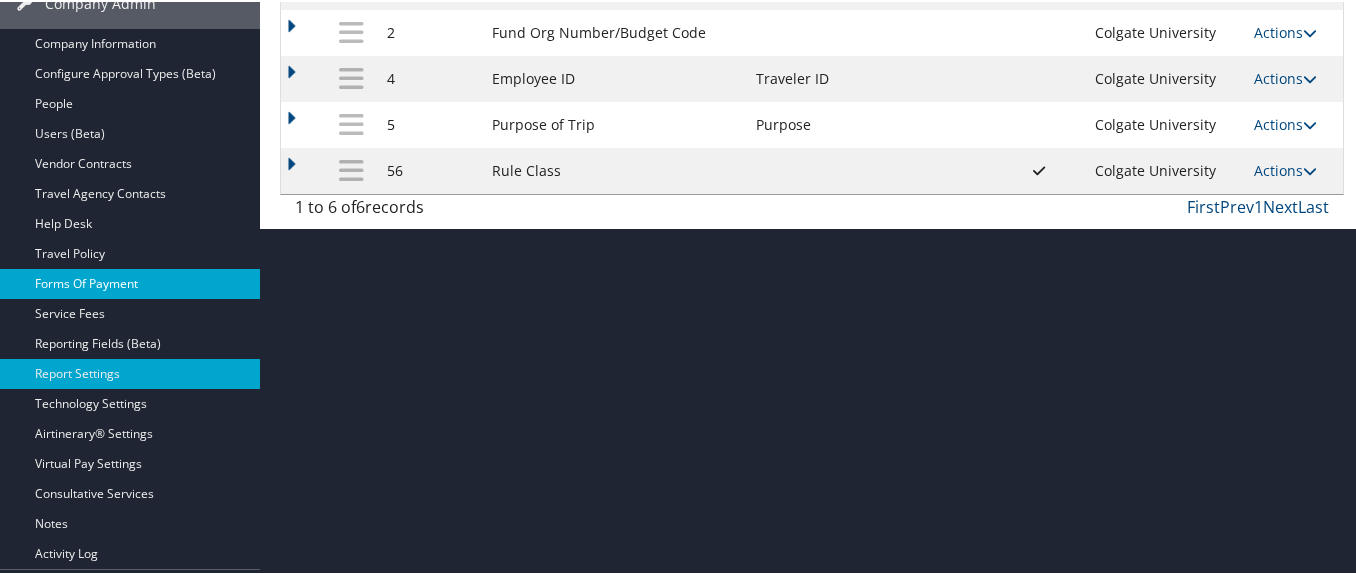 scroll, scrollTop: 496, scrollLeft: 0, axis: vertical 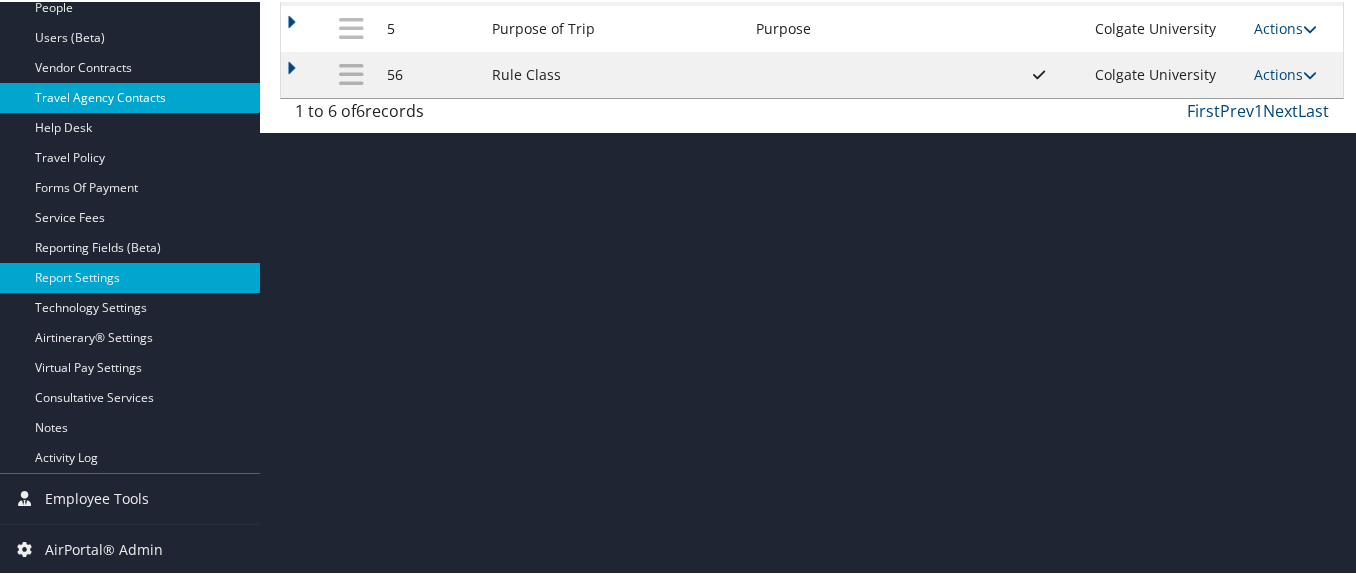 click on "Travel Agency Contacts" at bounding box center (130, 96) 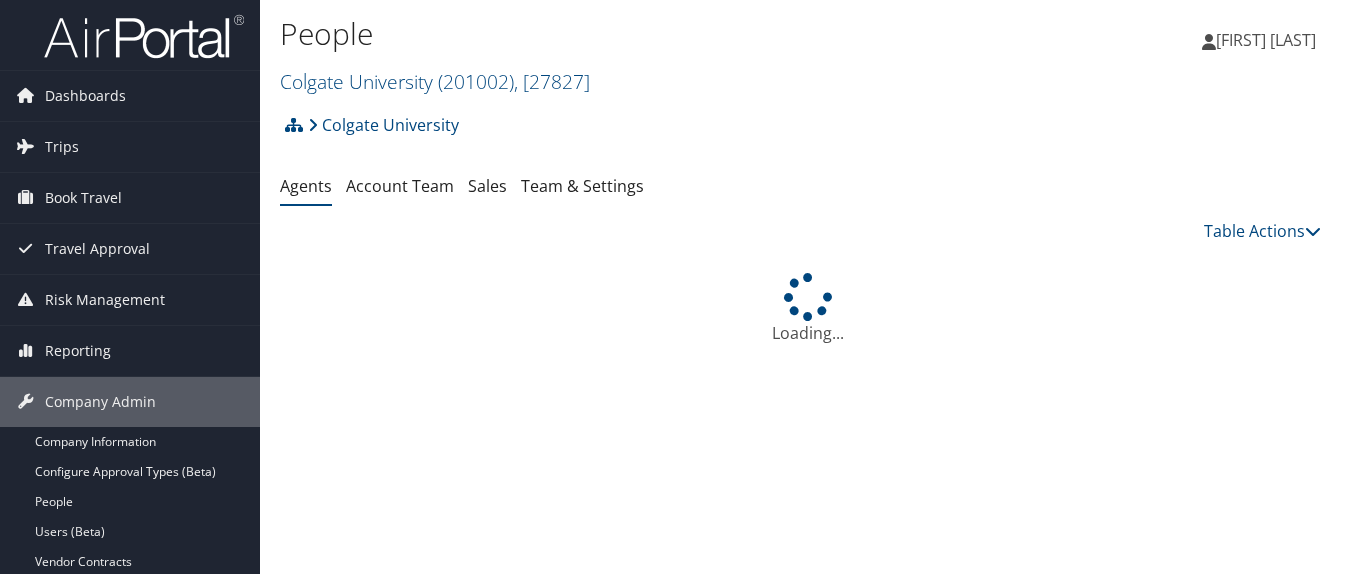 scroll, scrollTop: 0, scrollLeft: 0, axis: both 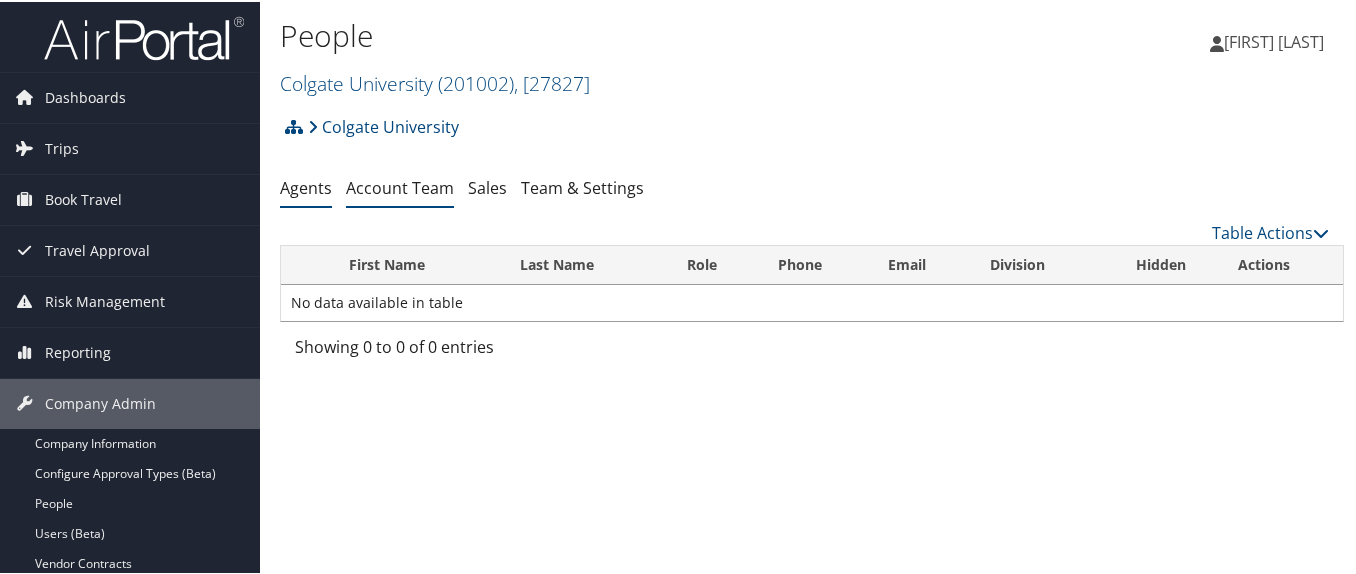 click on "Account Team" at bounding box center [400, 186] 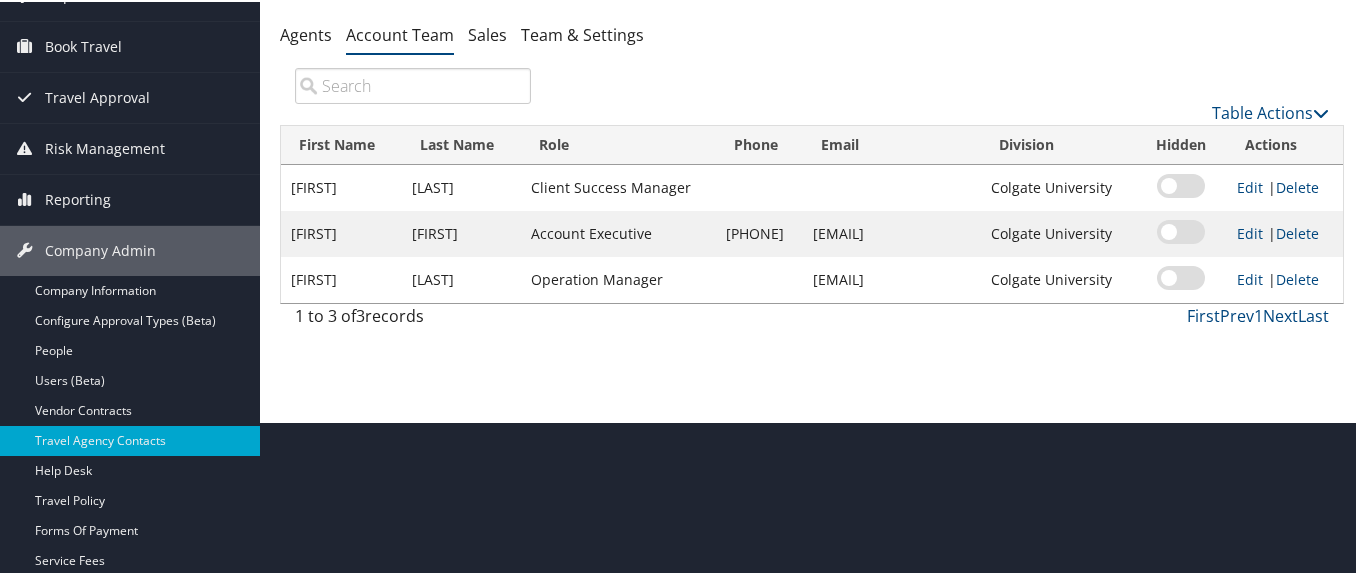 scroll, scrollTop: 0, scrollLeft: 0, axis: both 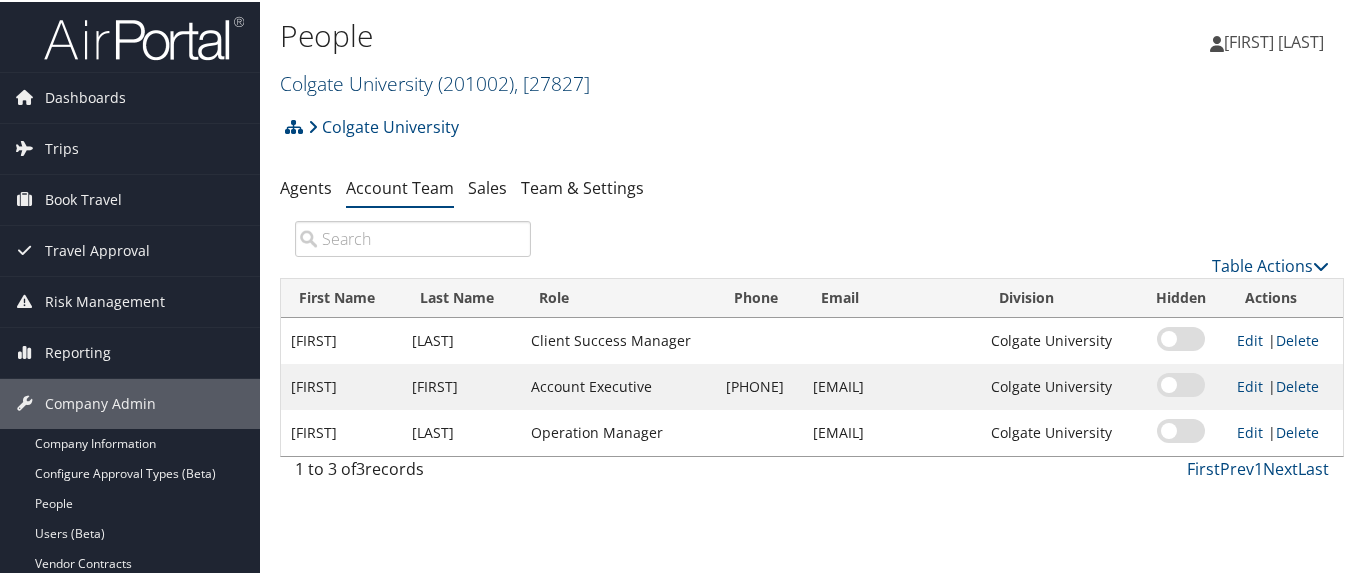 click on "[UNIVERSITY]  ( [YEAR] )  , [ NUMBER ]" at bounding box center (435, 81) 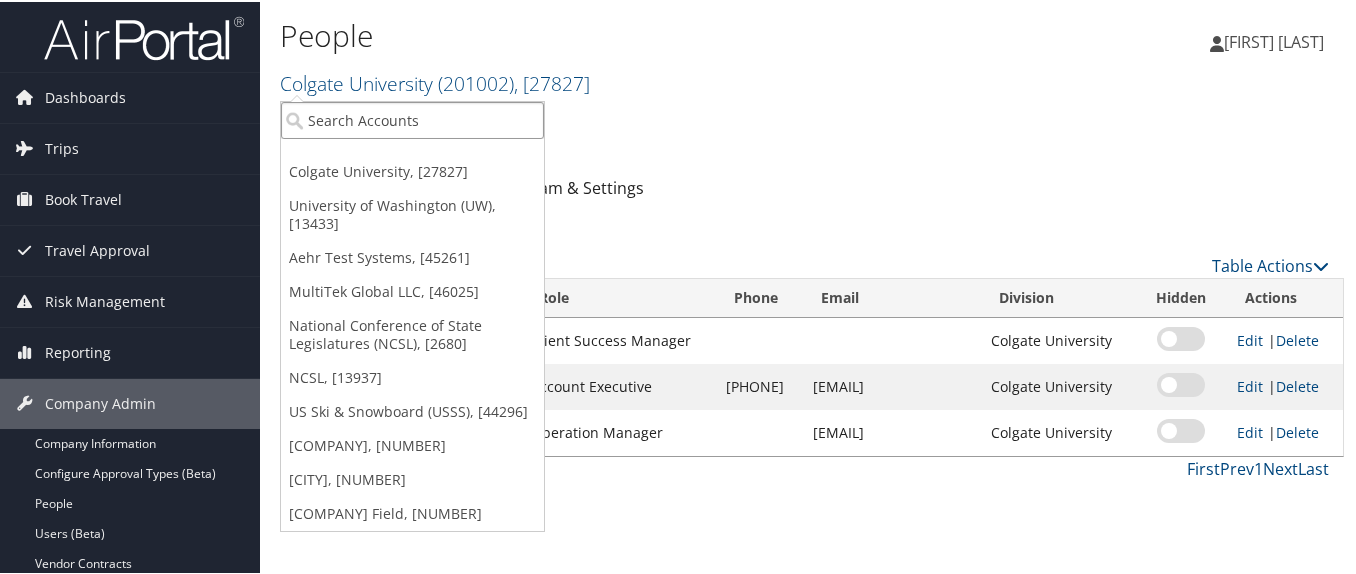 click at bounding box center [412, 118] 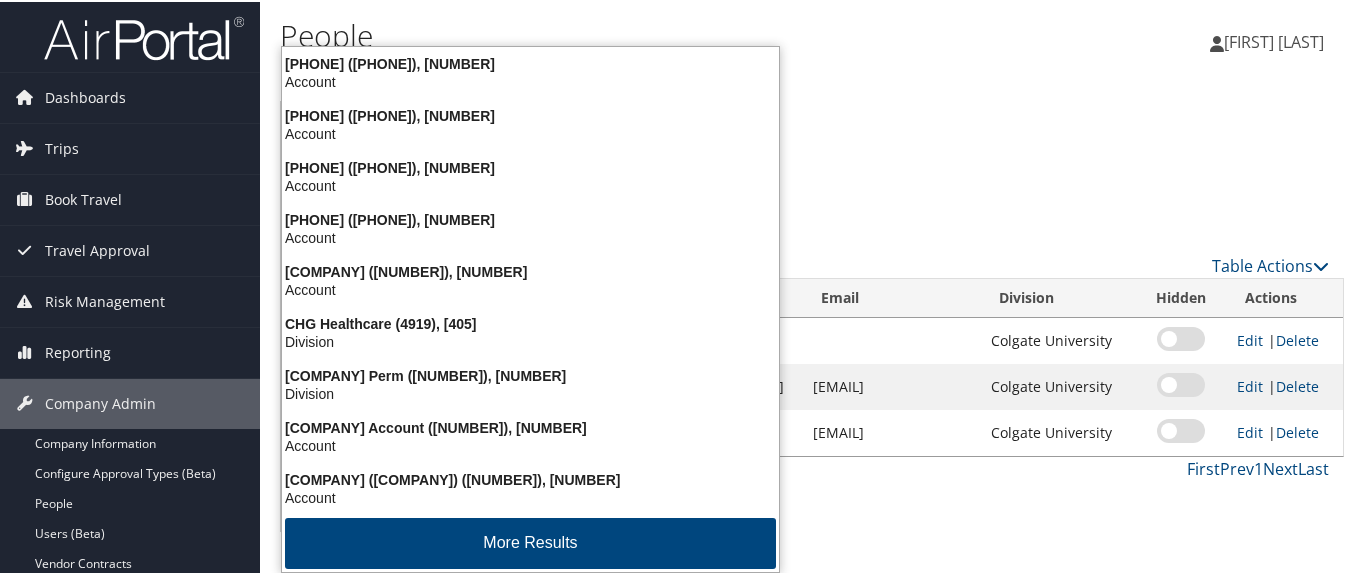 type on "4954" 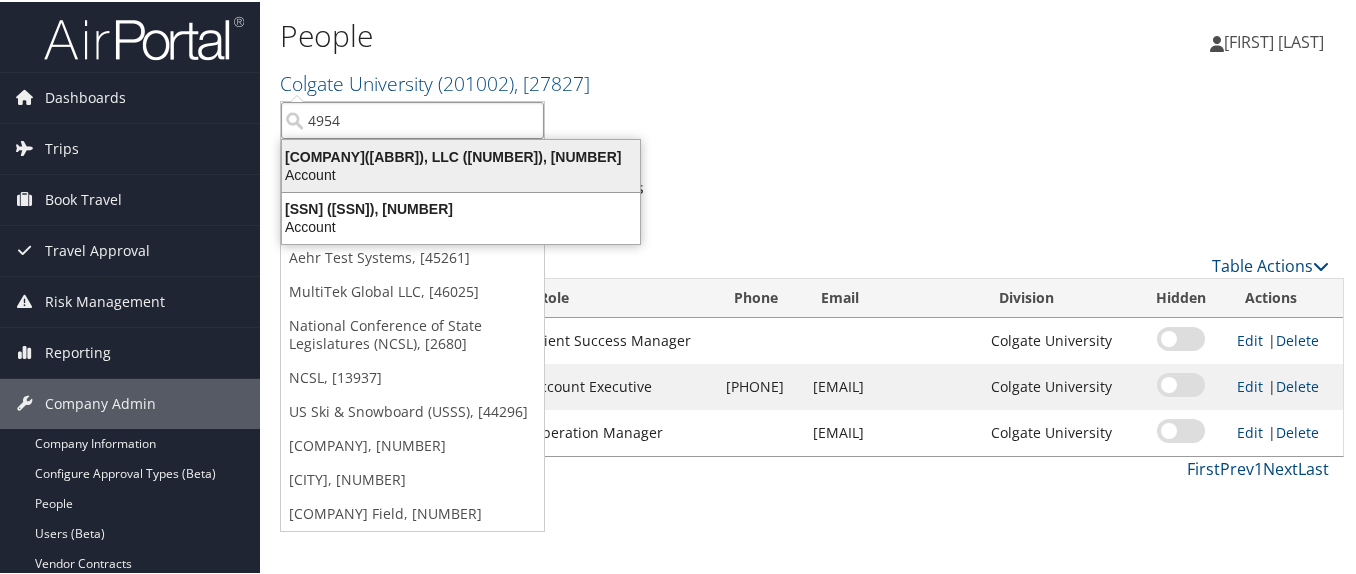 click on "Nielsen Company(US), LLC  (4954), [44802]" at bounding box center [461, 155] 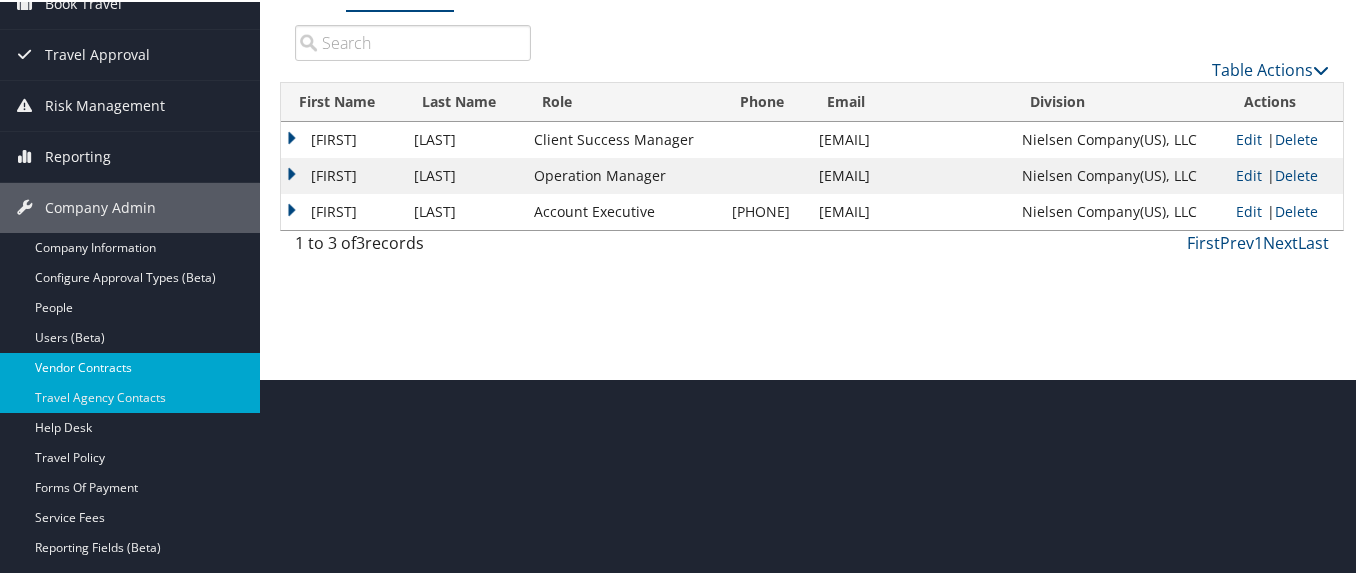 scroll, scrollTop: 200, scrollLeft: 0, axis: vertical 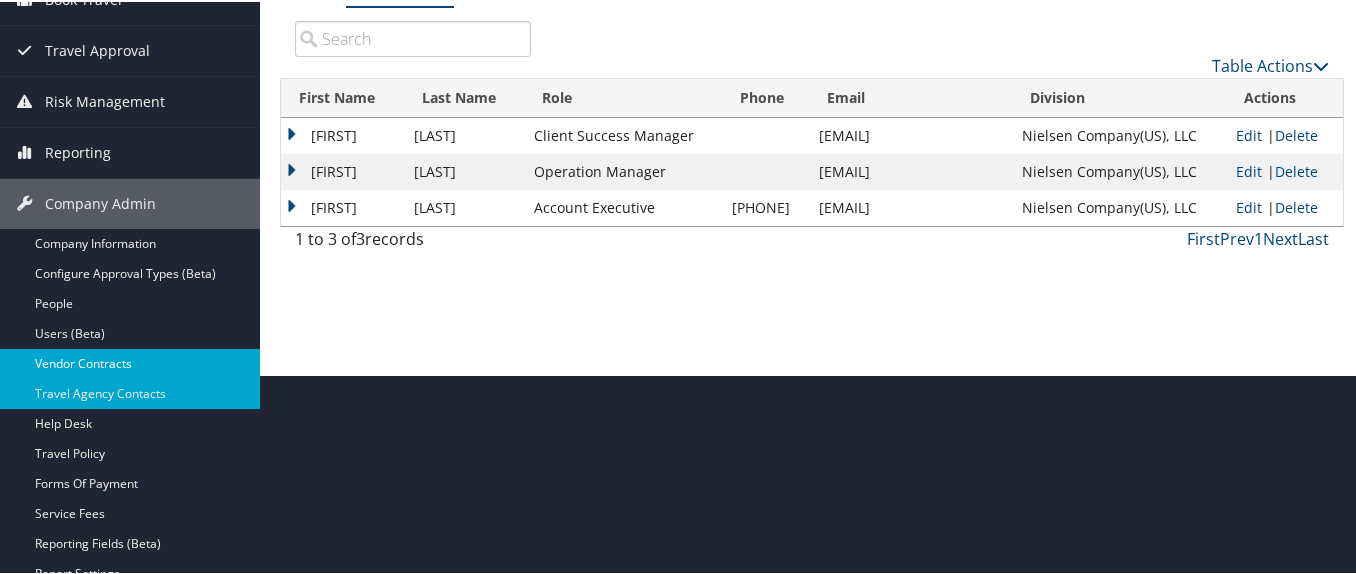 click on "Vendor Contracts" at bounding box center [130, 362] 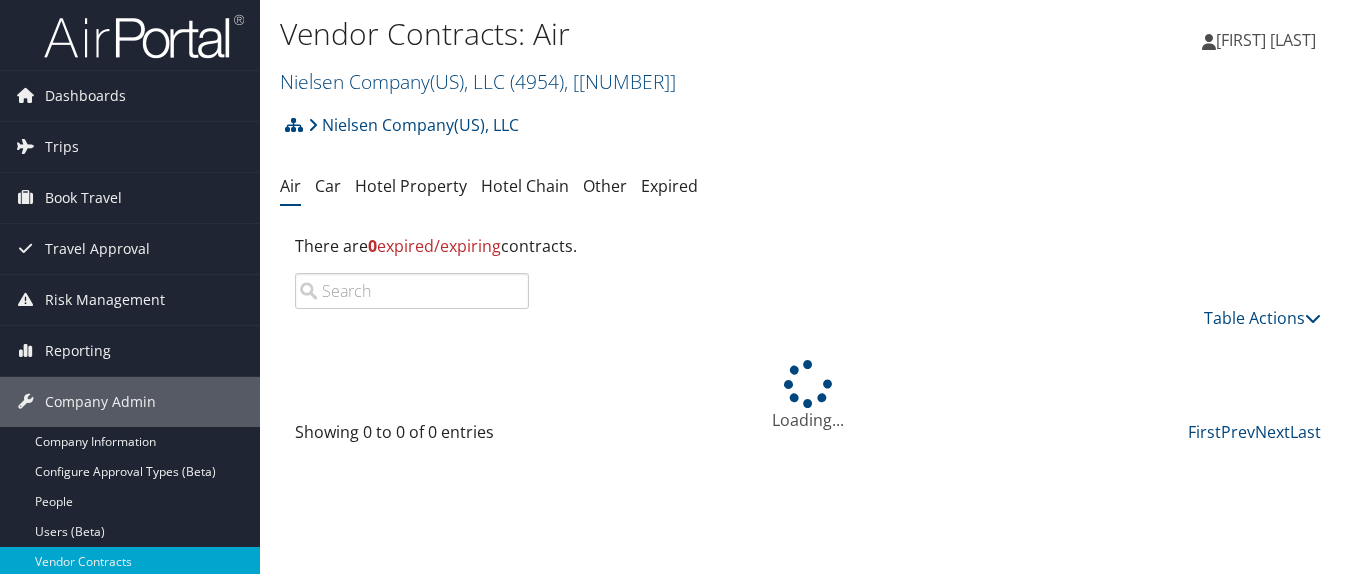 scroll, scrollTop: 0, scrollLeft: 0, axis: both 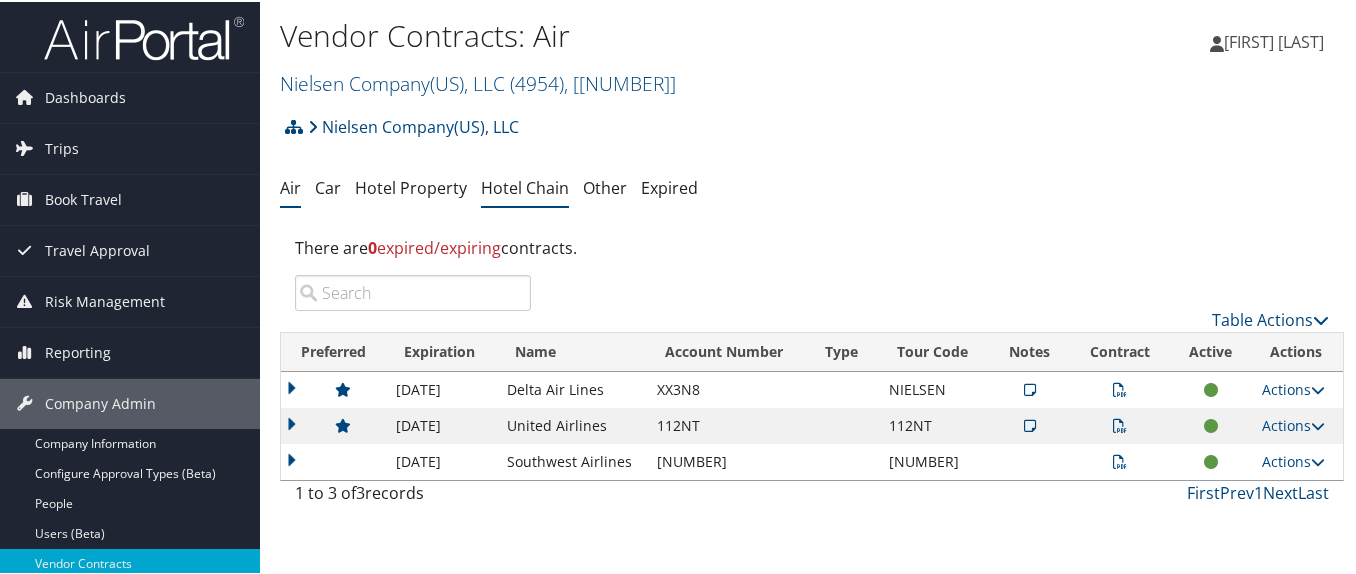 click on "Hotel Chain" at bounding box center (525, 186) 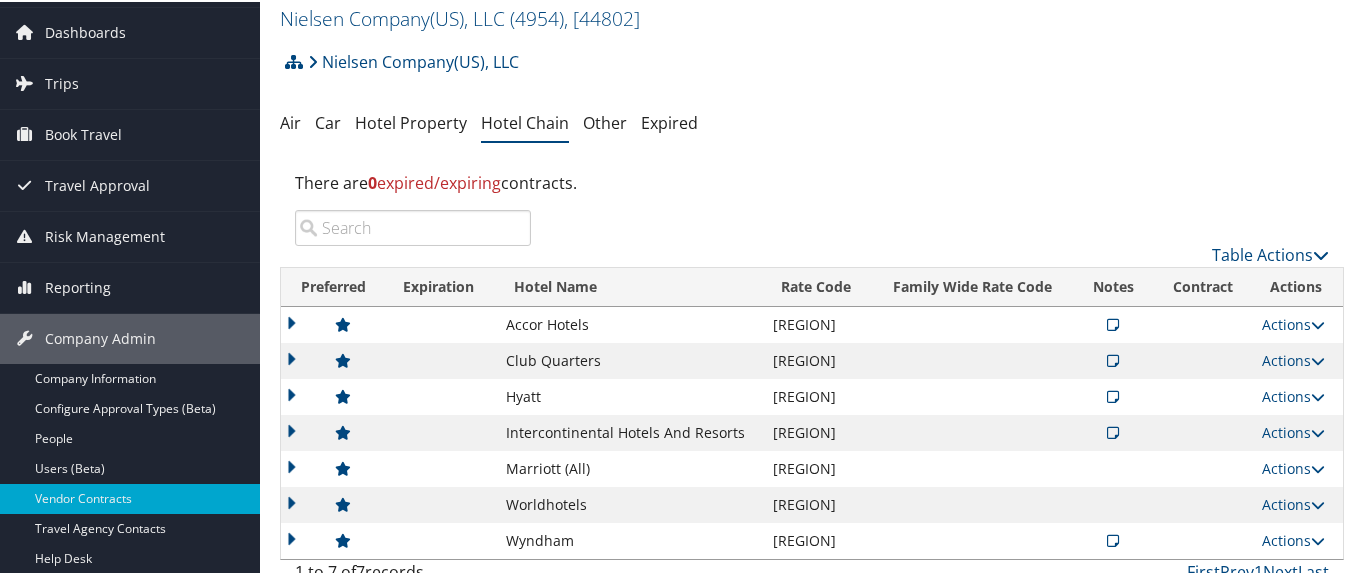 scroll, scrollTop: 100, scrollLeft: 0, axis: vertical 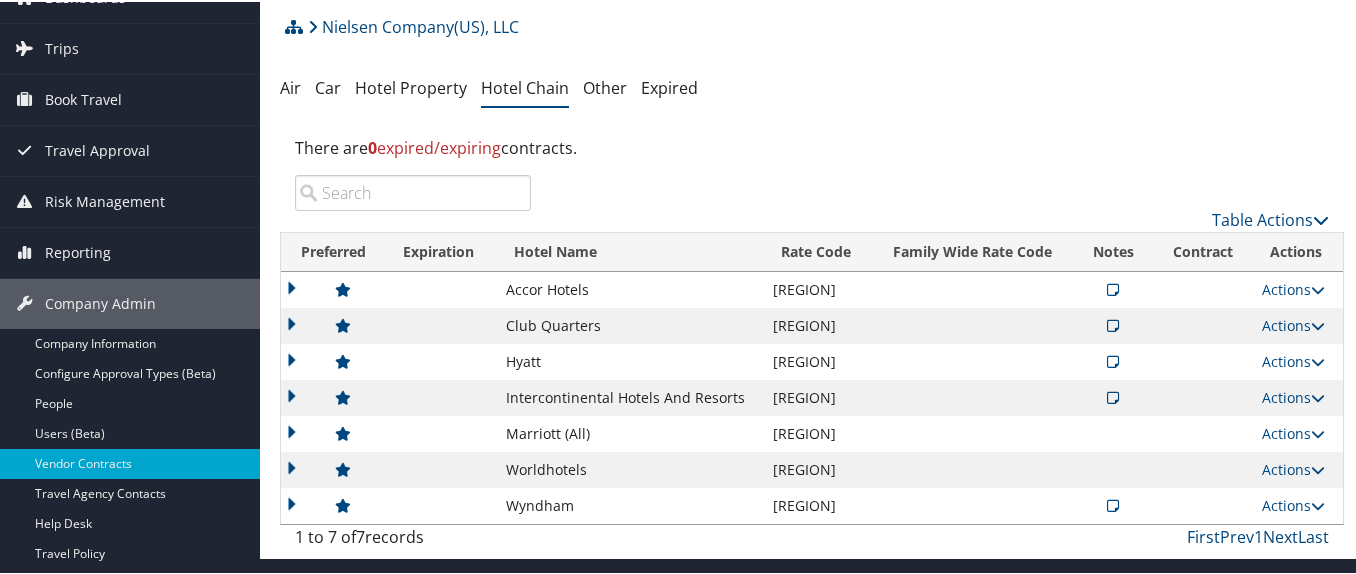 click at bounding box center (333, 324) 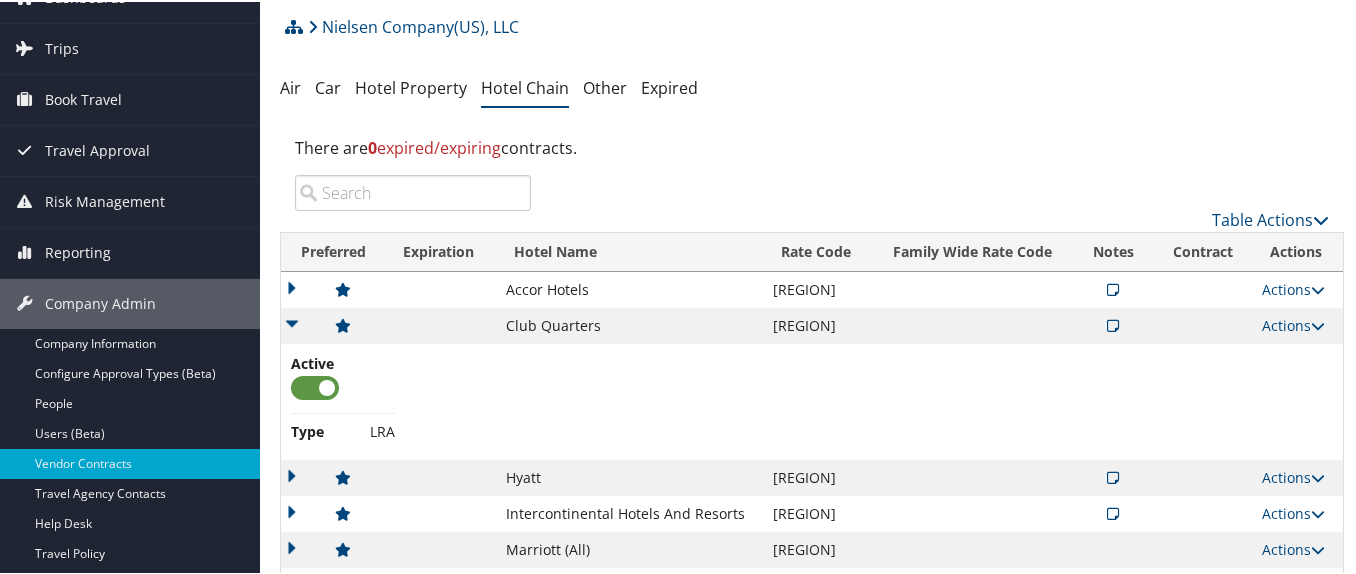 click at bounding box center (333, 324) 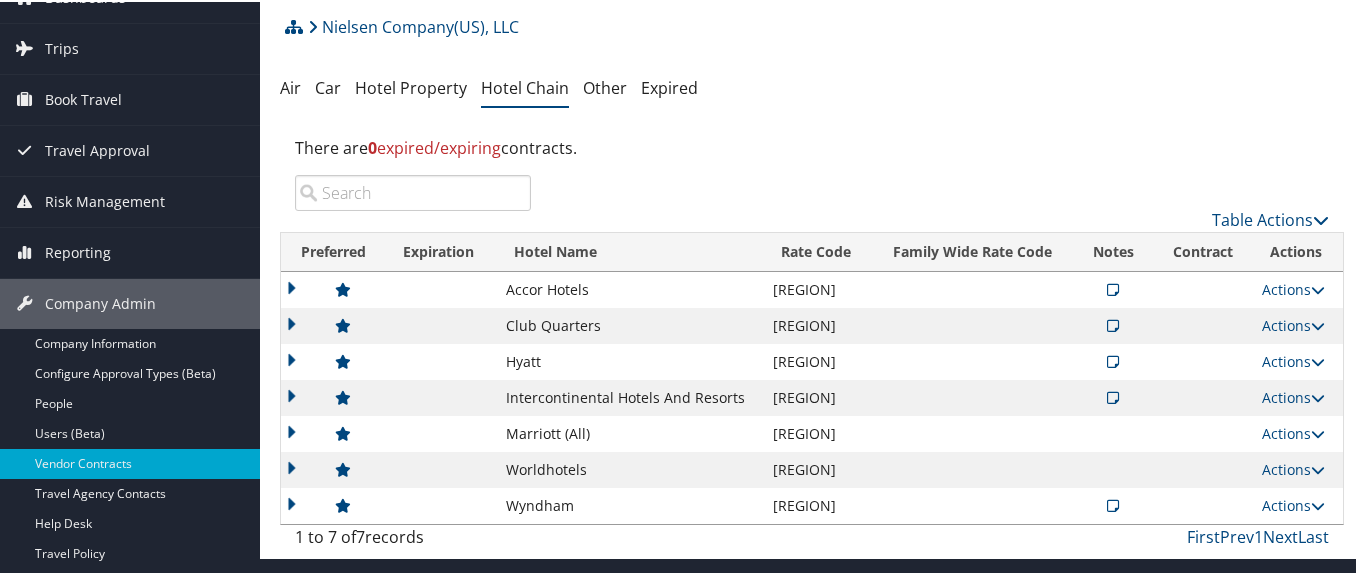click at bounding box center (1113, 324) 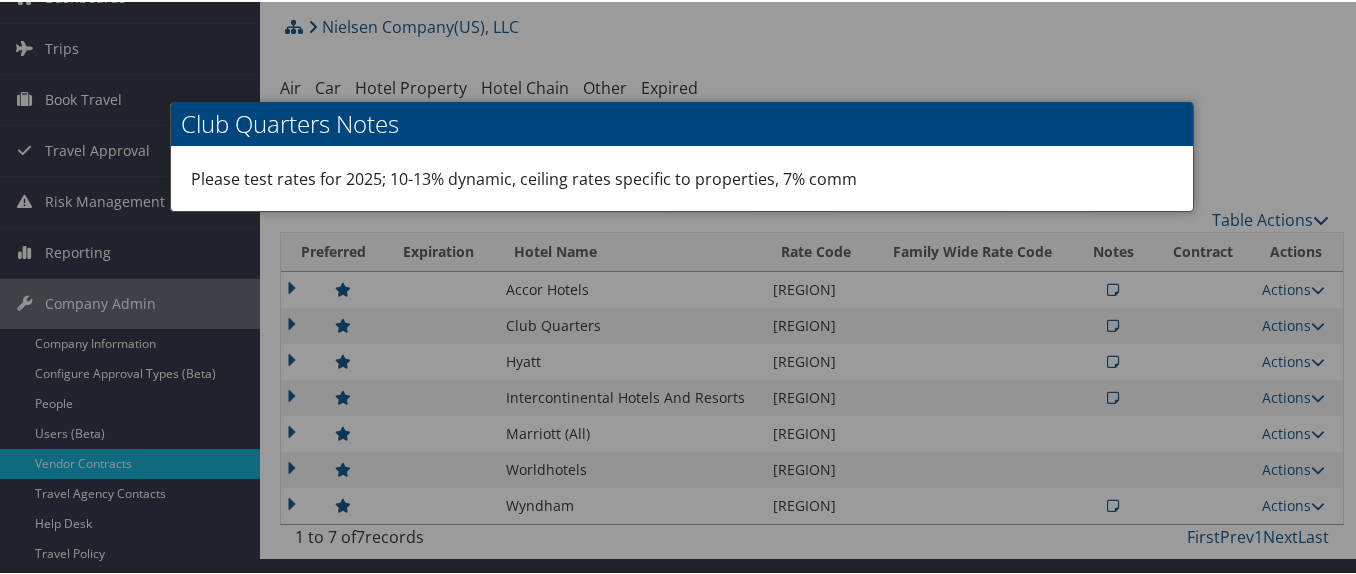 click at bounding box center (682, 287) 